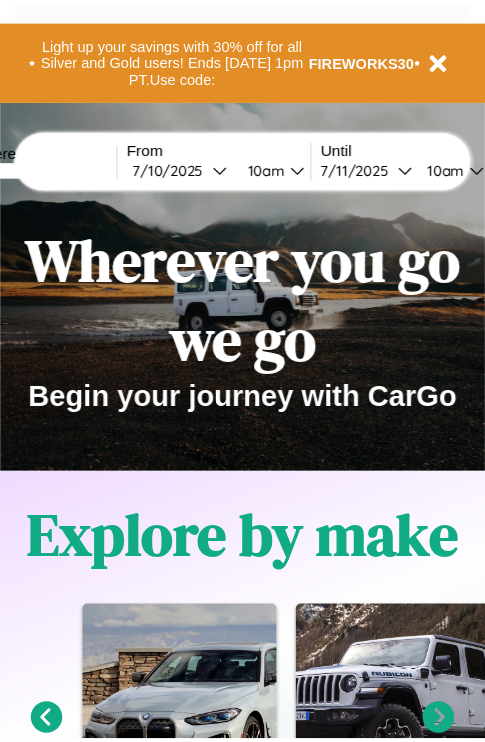 scroll, scrollTop: 0, scrollLeft: 0, axis: both 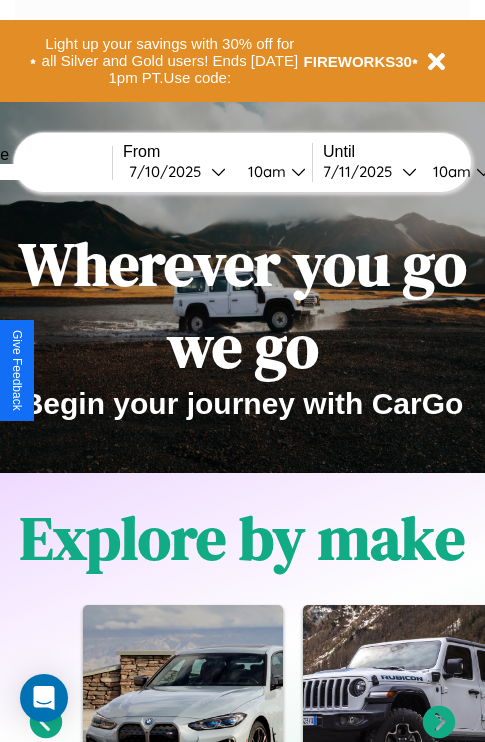 click at bounding box center [37, 172] 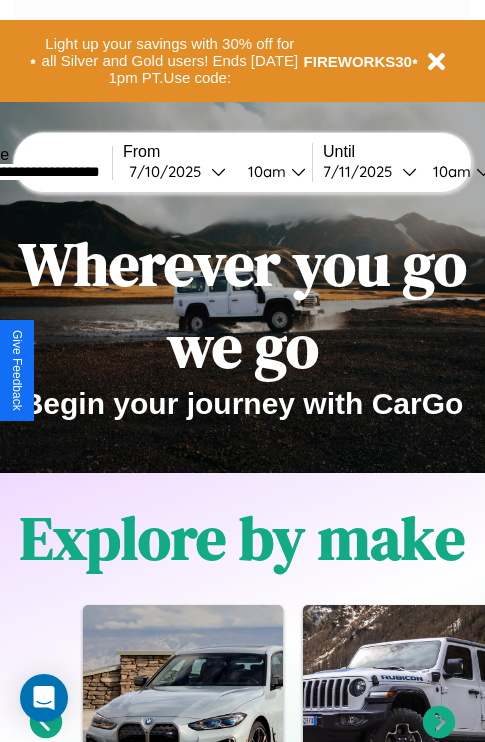 type on "**********" 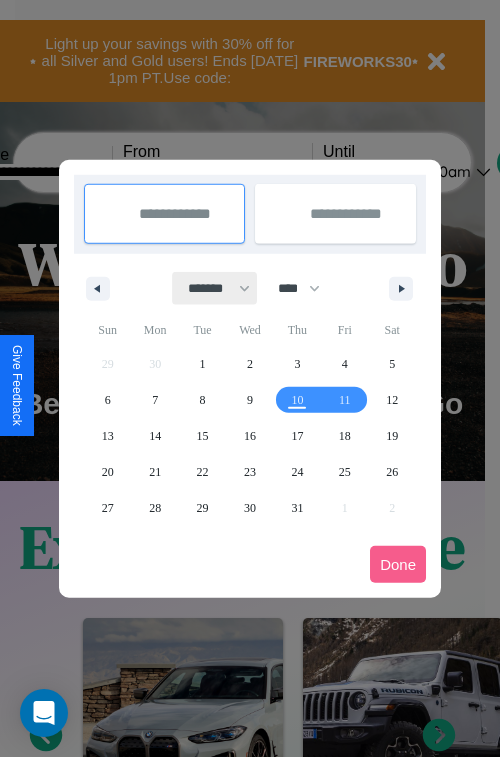 click on "******* ******** ***** ***** *** **** **** ****** ********* ******* ******** ********" at bounding box center [215, 288] 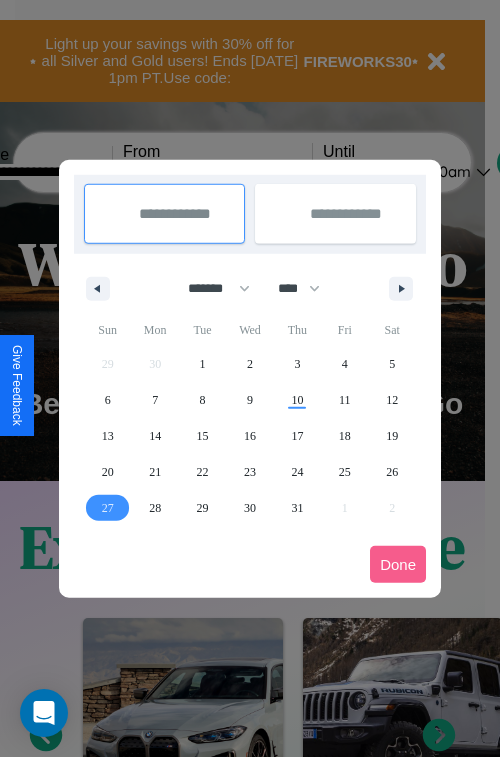 click on "27" at bounding box center (108, 508) 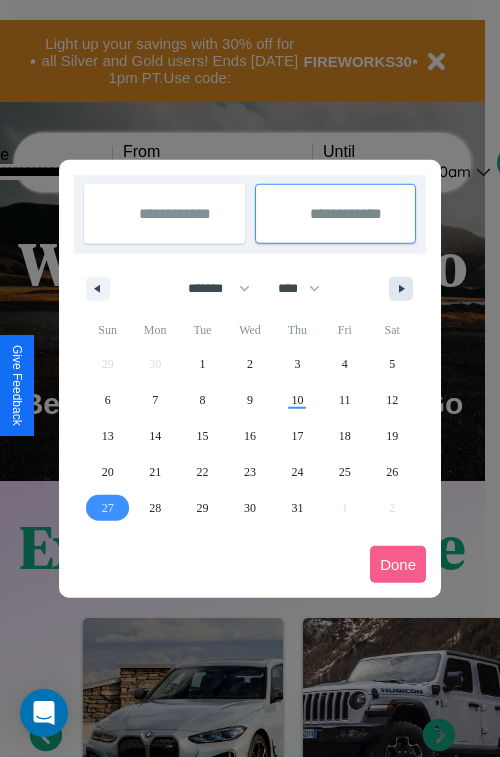 click at bounding box center [405, 289] 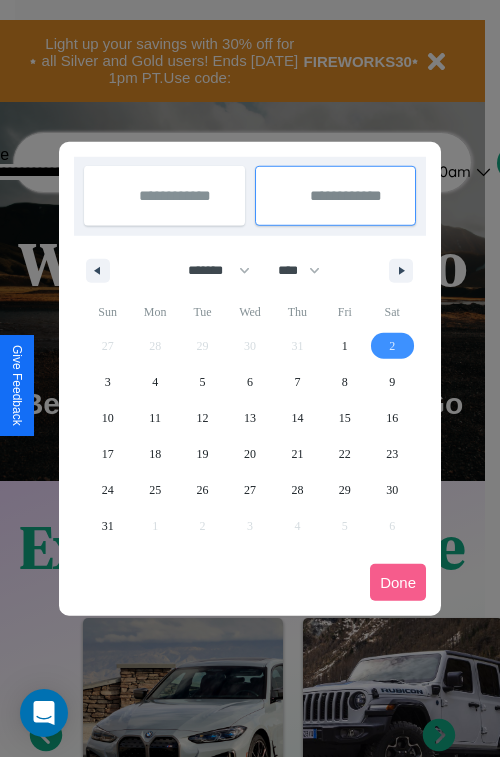 click on "2" at bounding box center [392, 346] 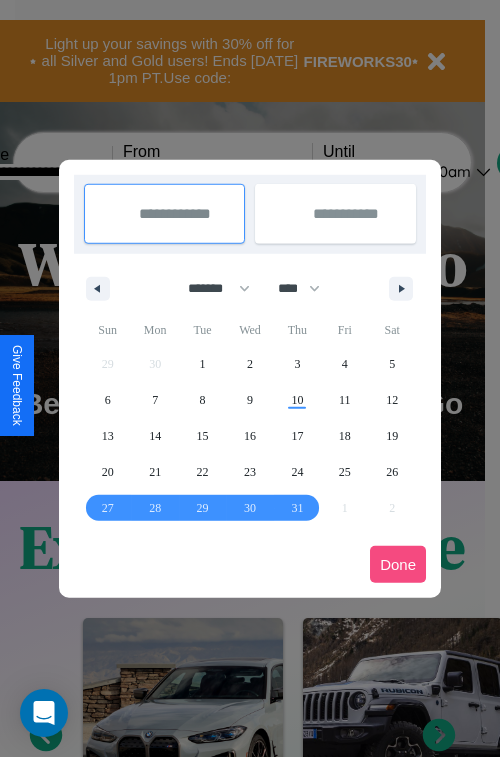 click on "Done" at bounding box center [398, 564] 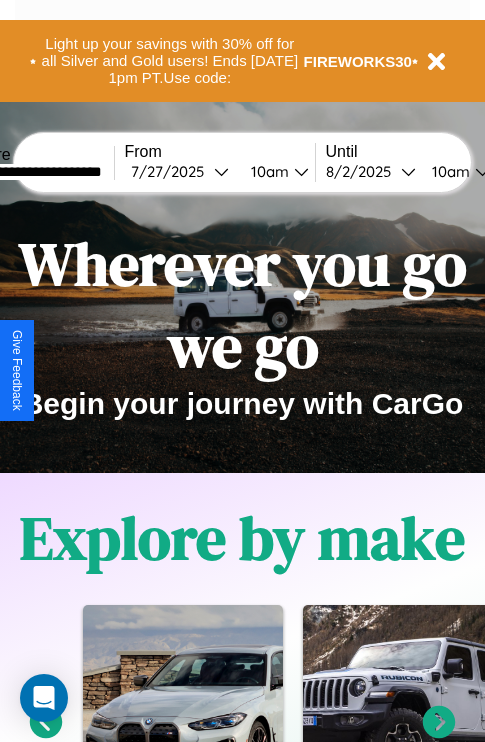 scroll, scrollTop: 0, scrollLeft: 72, axis: horizontal 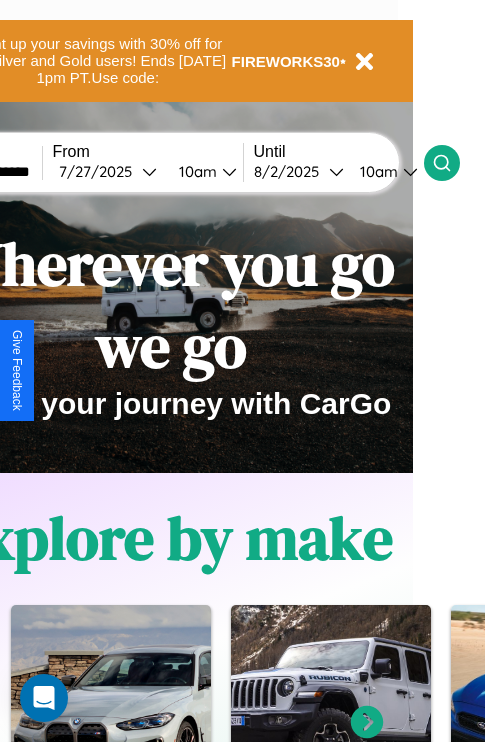 click 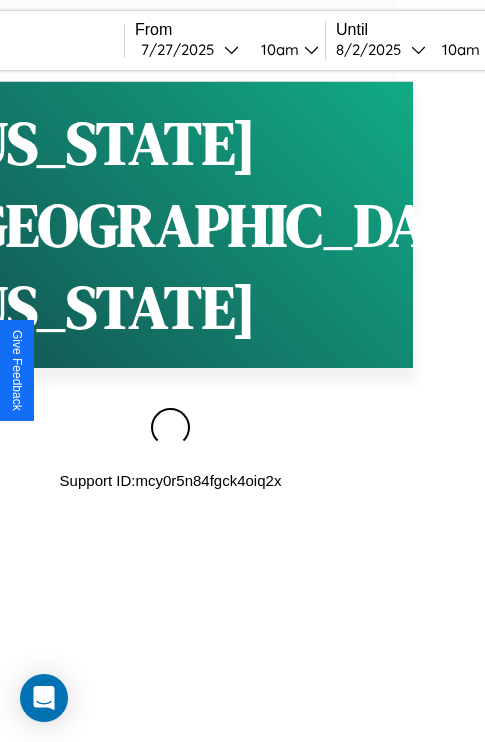 scroll, scrollTop: 0, scrollLeft: 0, axis: both 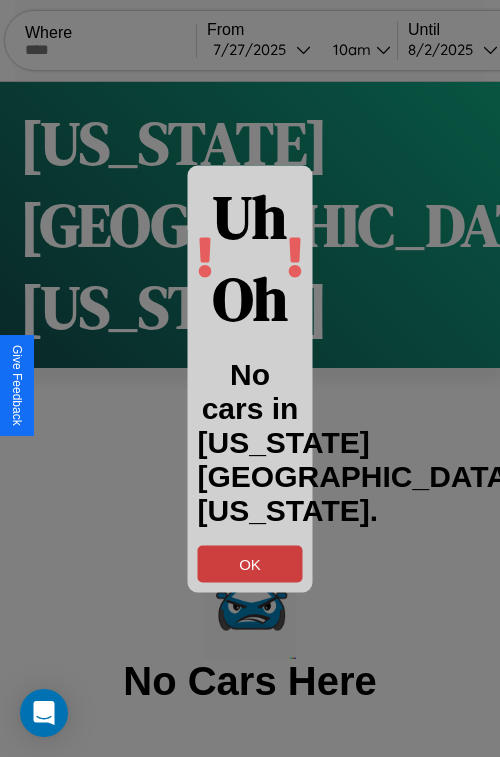 click on "OK" at bounding box center (250, 563) 